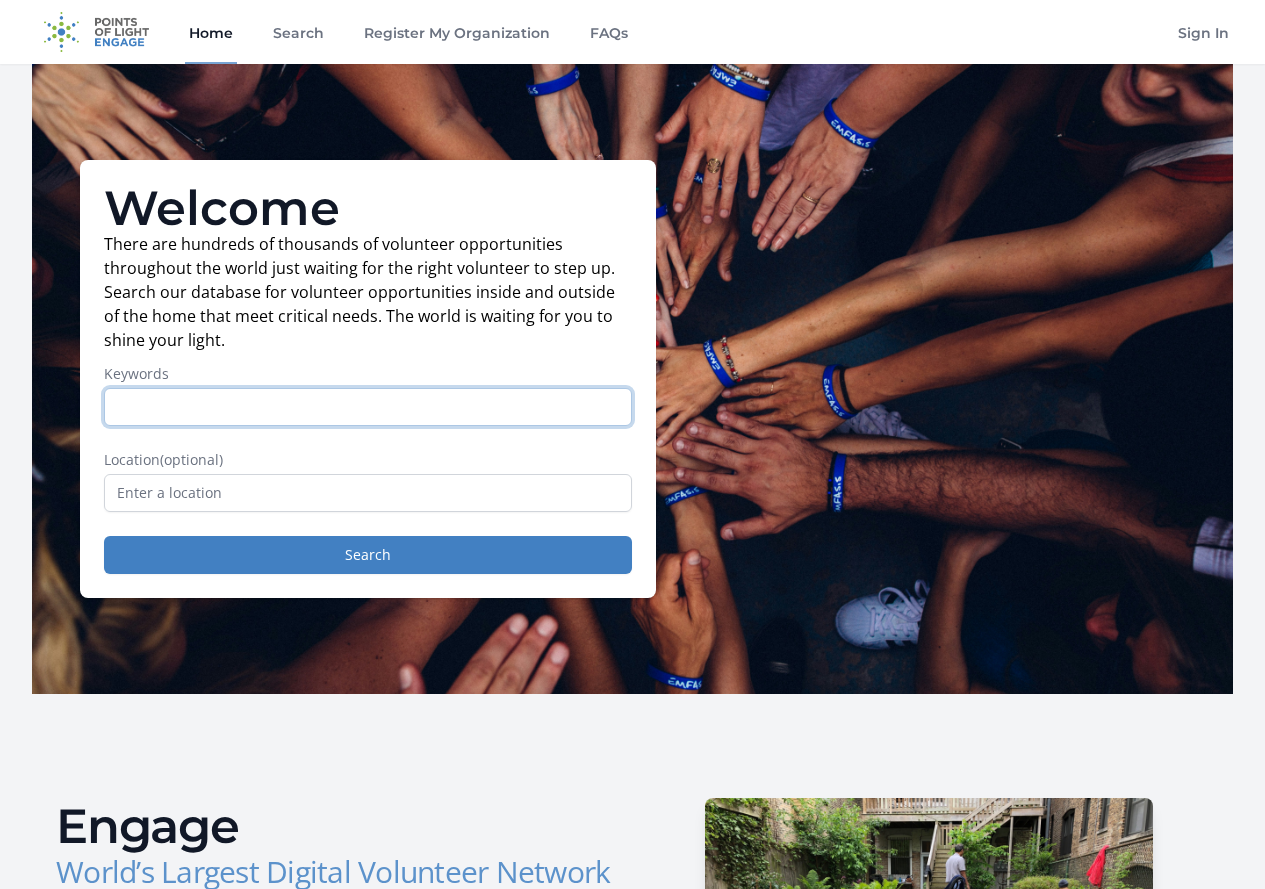 scroll, scrollTop: 0, scrollLeft: 0, axis: both 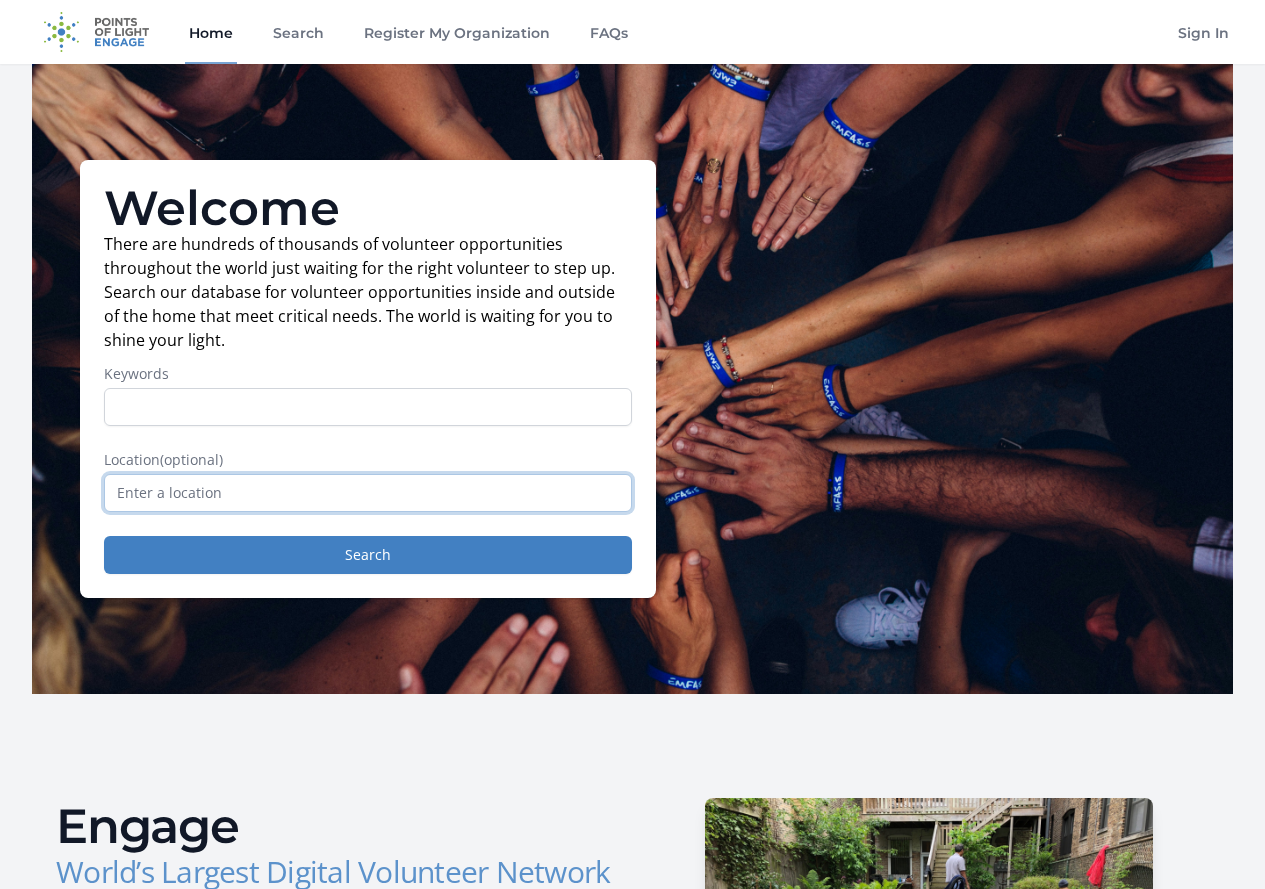 click at bounding box center [368, 493] 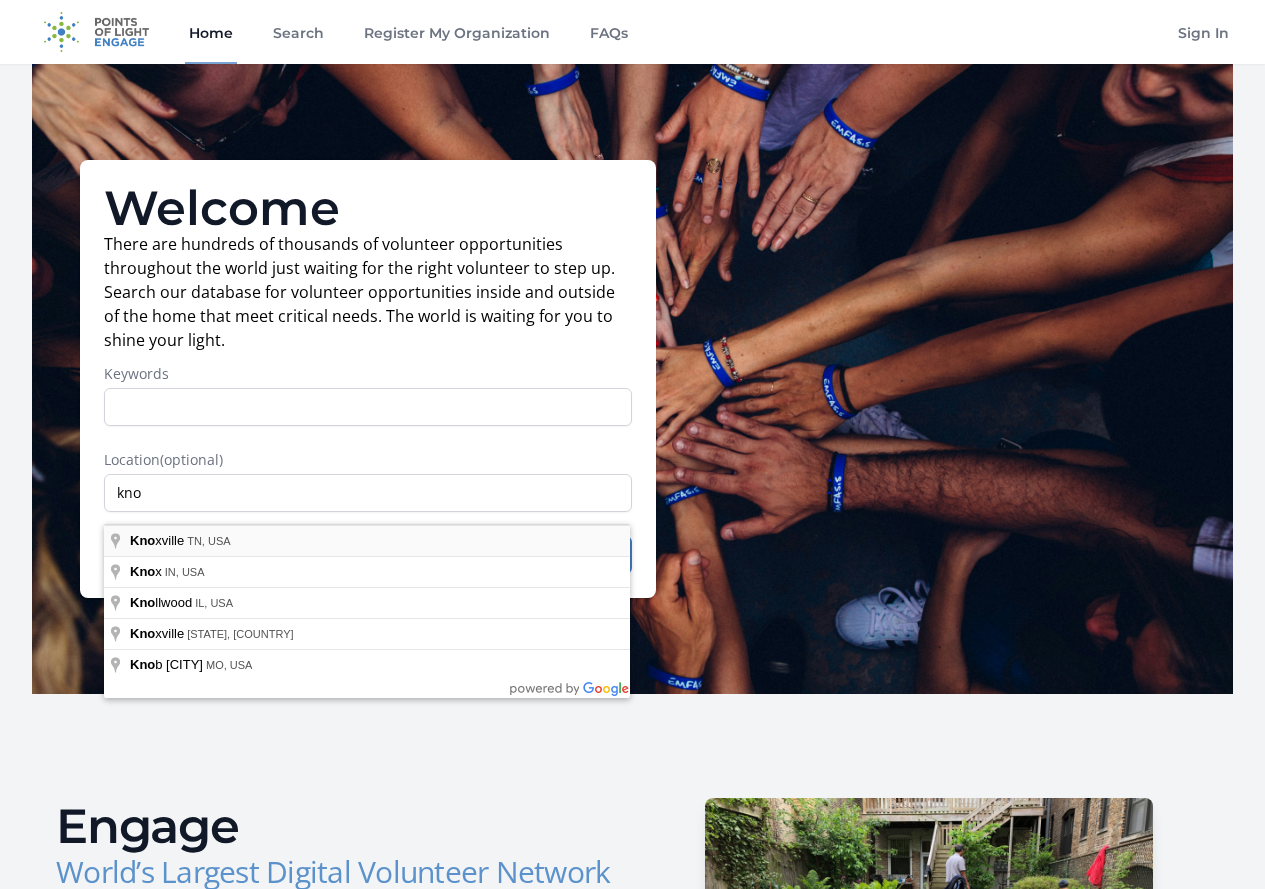 type on "Knoxville, TN, USA" 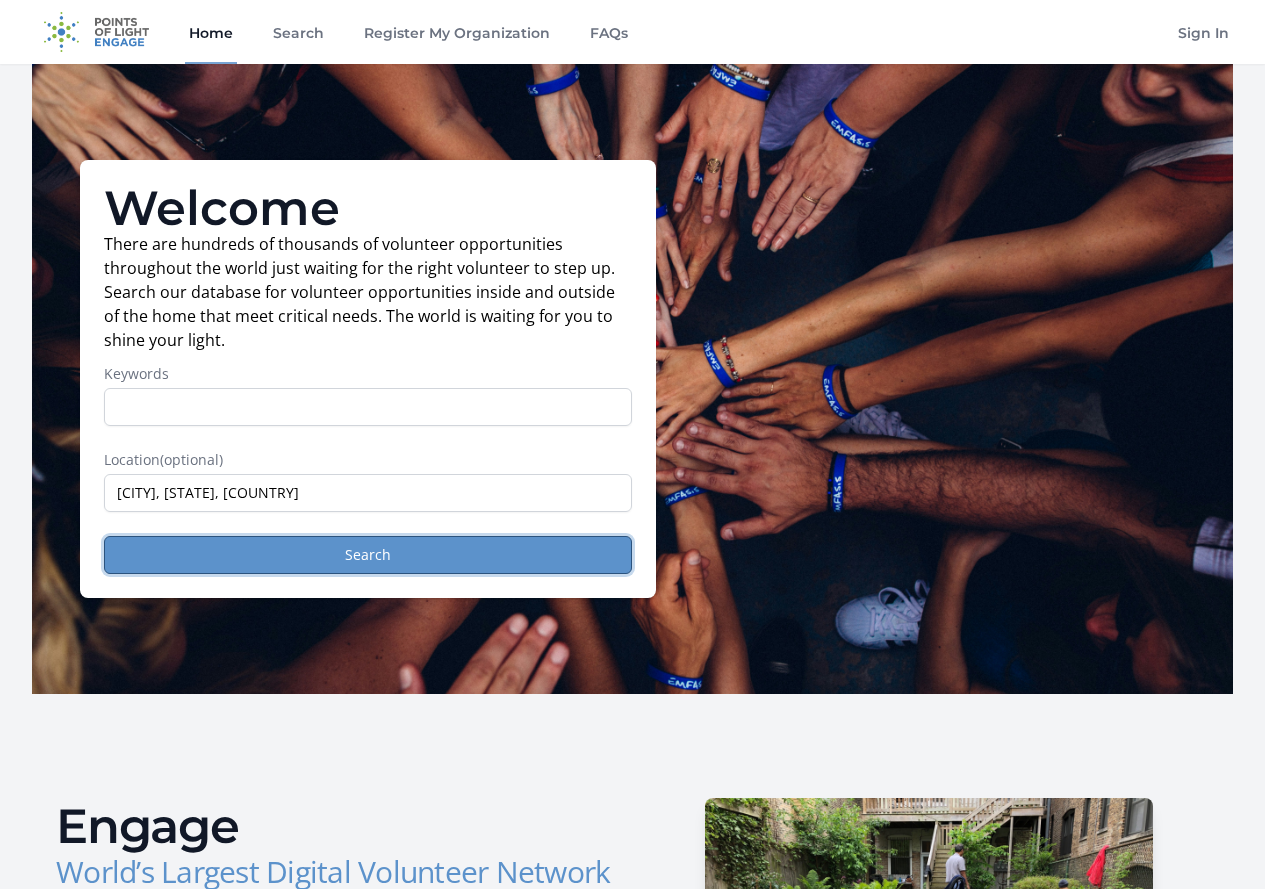 click on "Search" at bounding box center [368, 555] 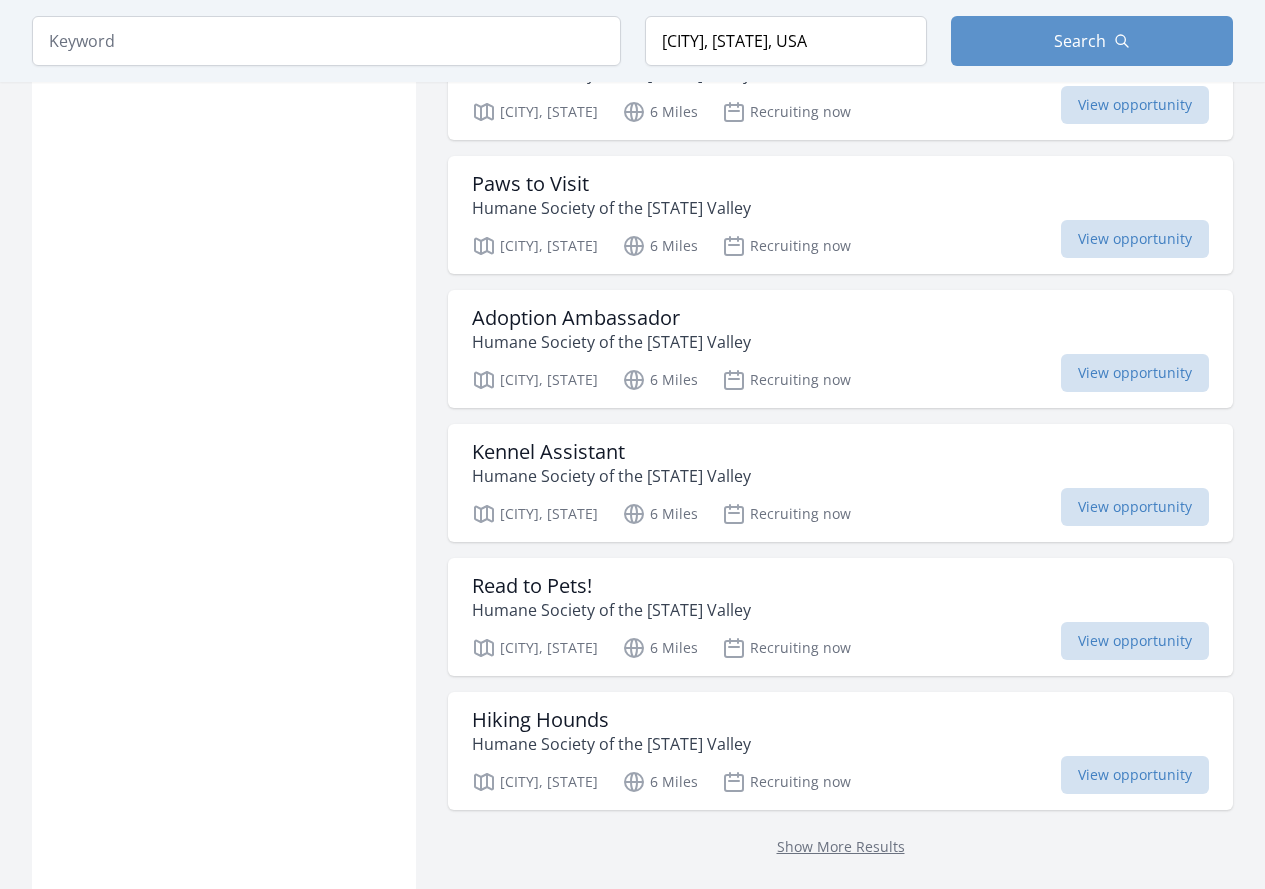 scroll, scrollTop: 2200, scrollLeft: 0, axis: vertical 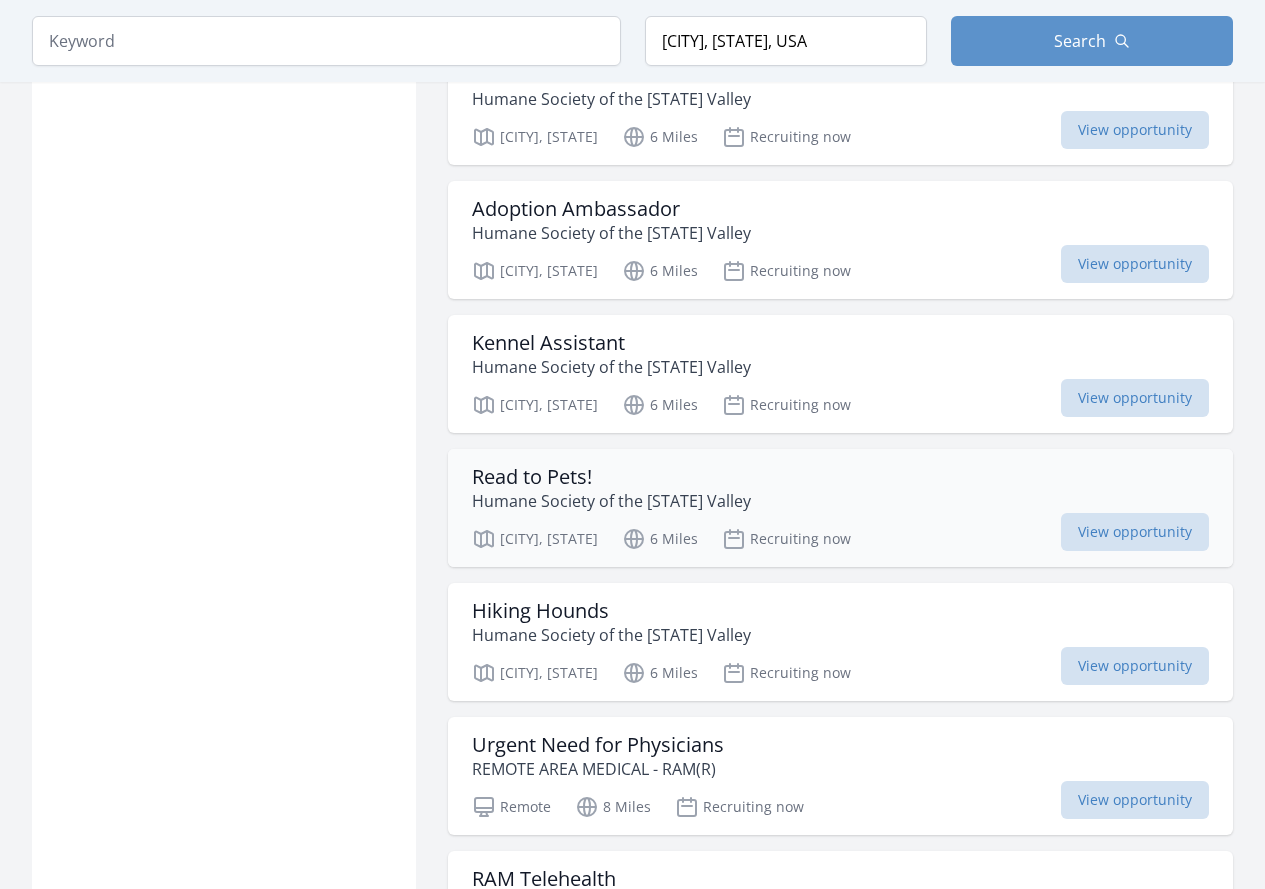 click on "Read to Pets!" at bounding box center (611, 477) 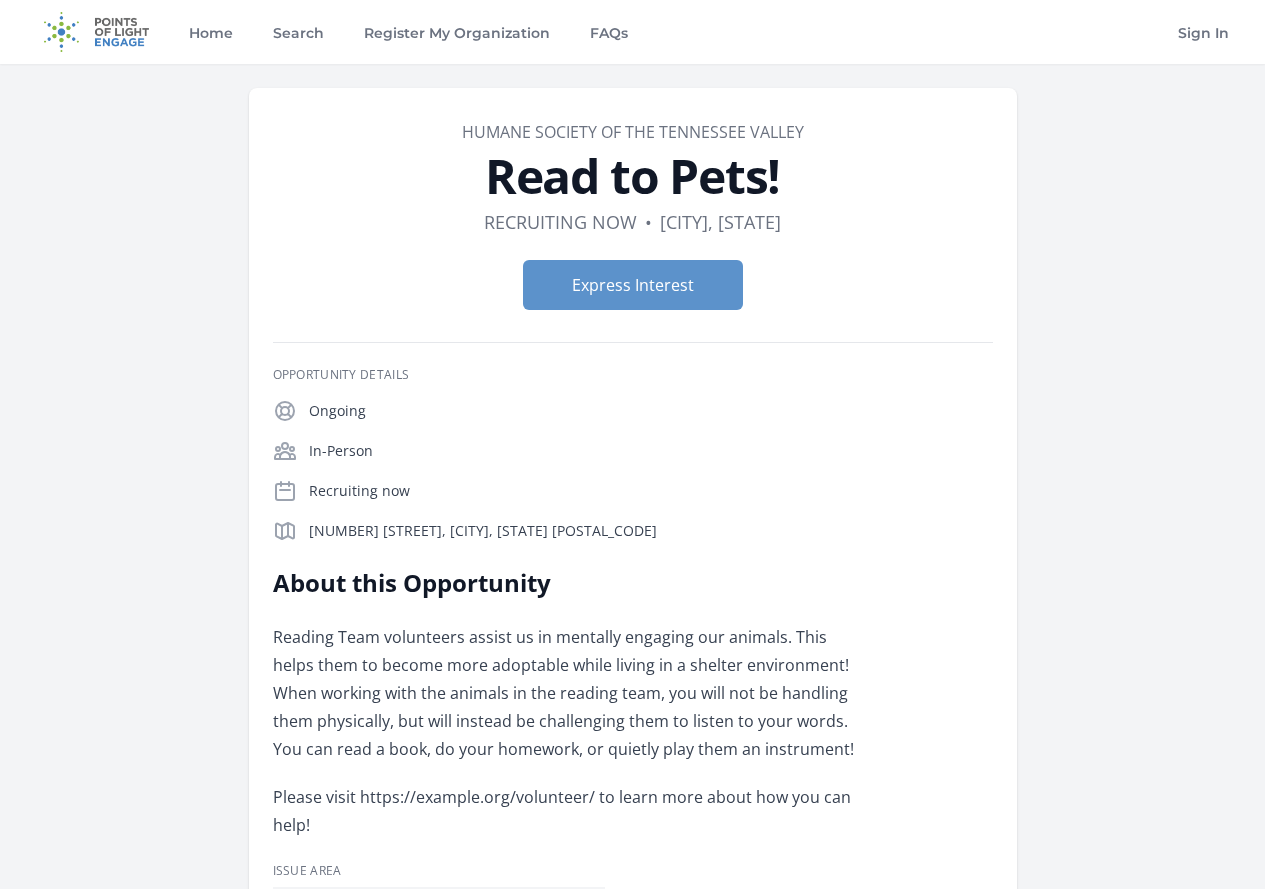 scroll, scrollTop: 0, scrollLeft: 0, axis: both 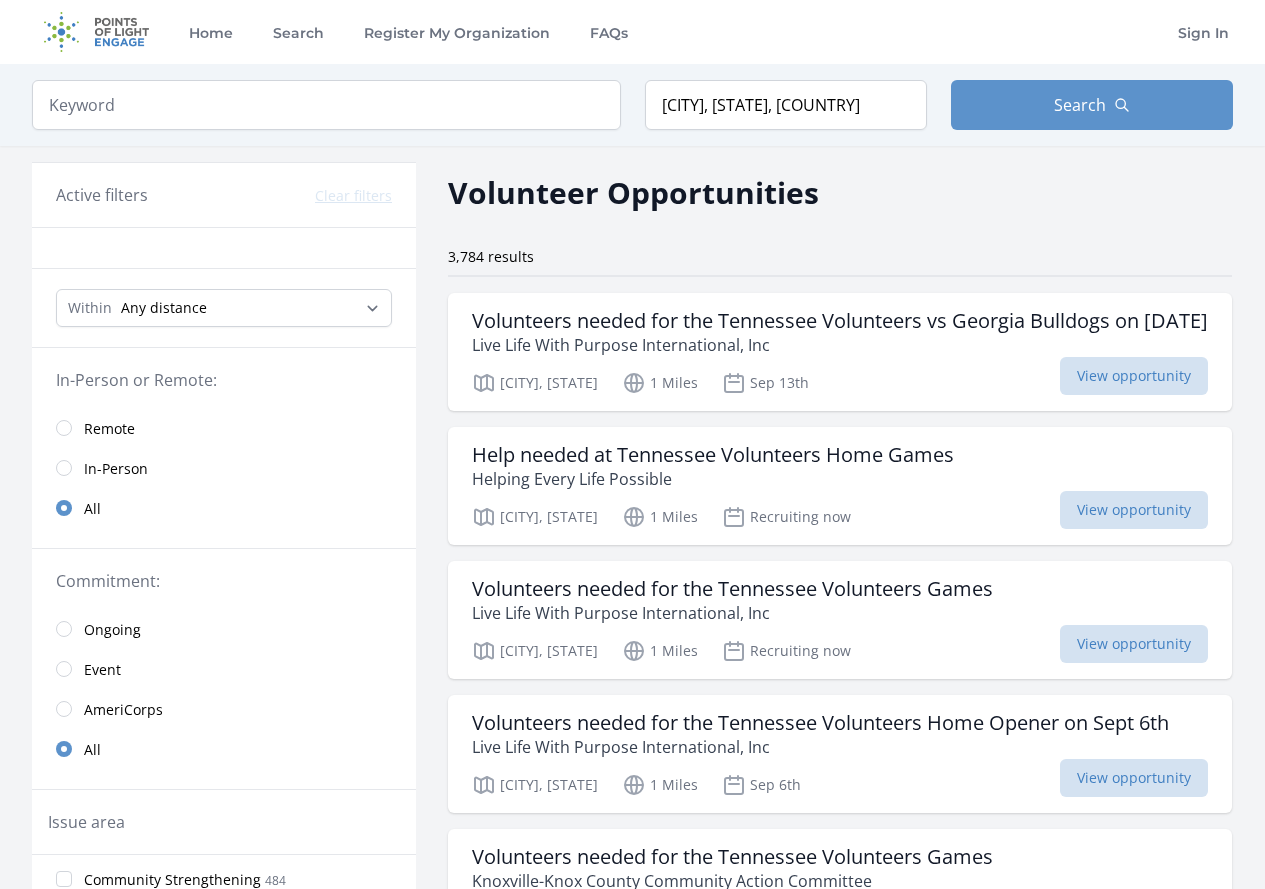 click on "In-Person" at bounding box center (116, 469) 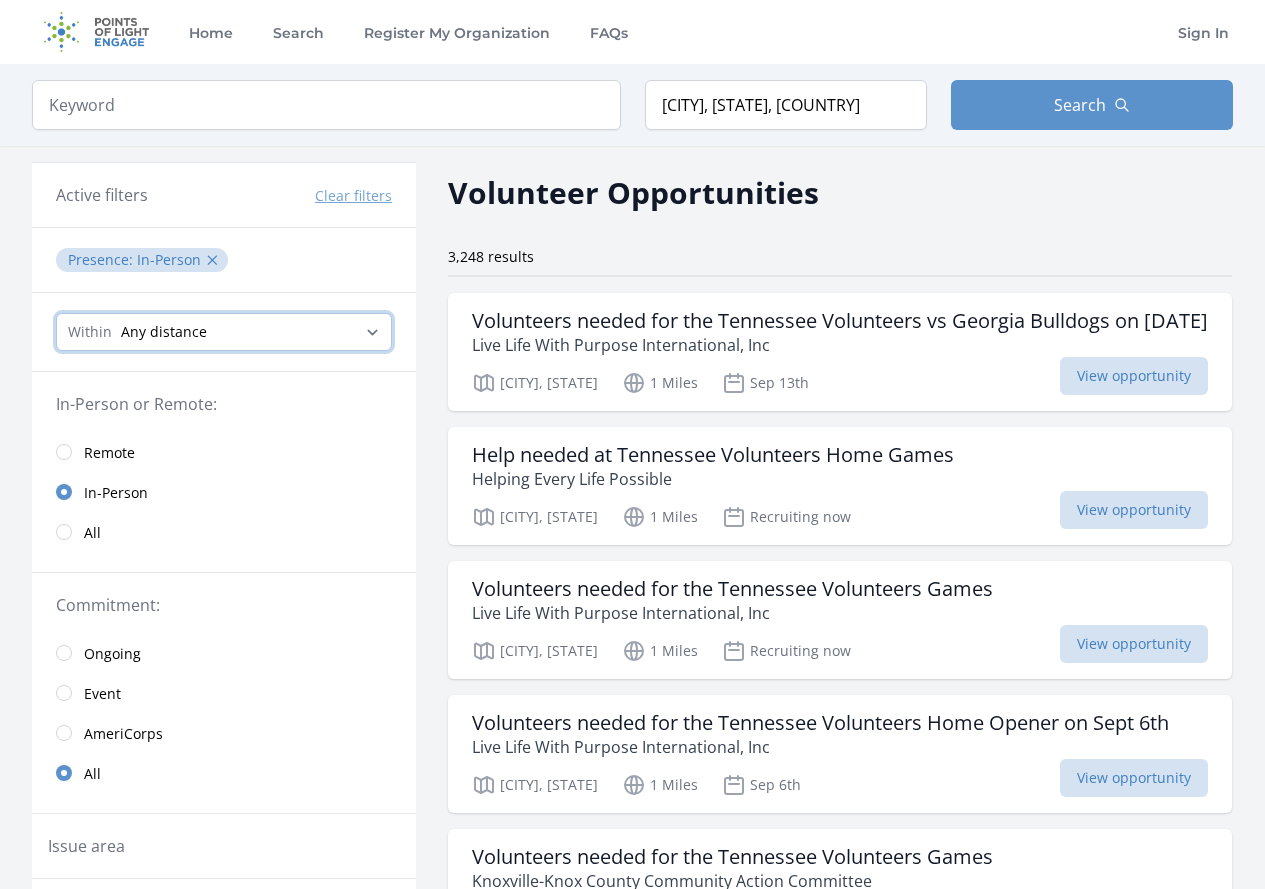 click on "Any distance , 5 Miles , 20 Miles , 50 Miles , 100 Miles" at bounding box center [224, 332] 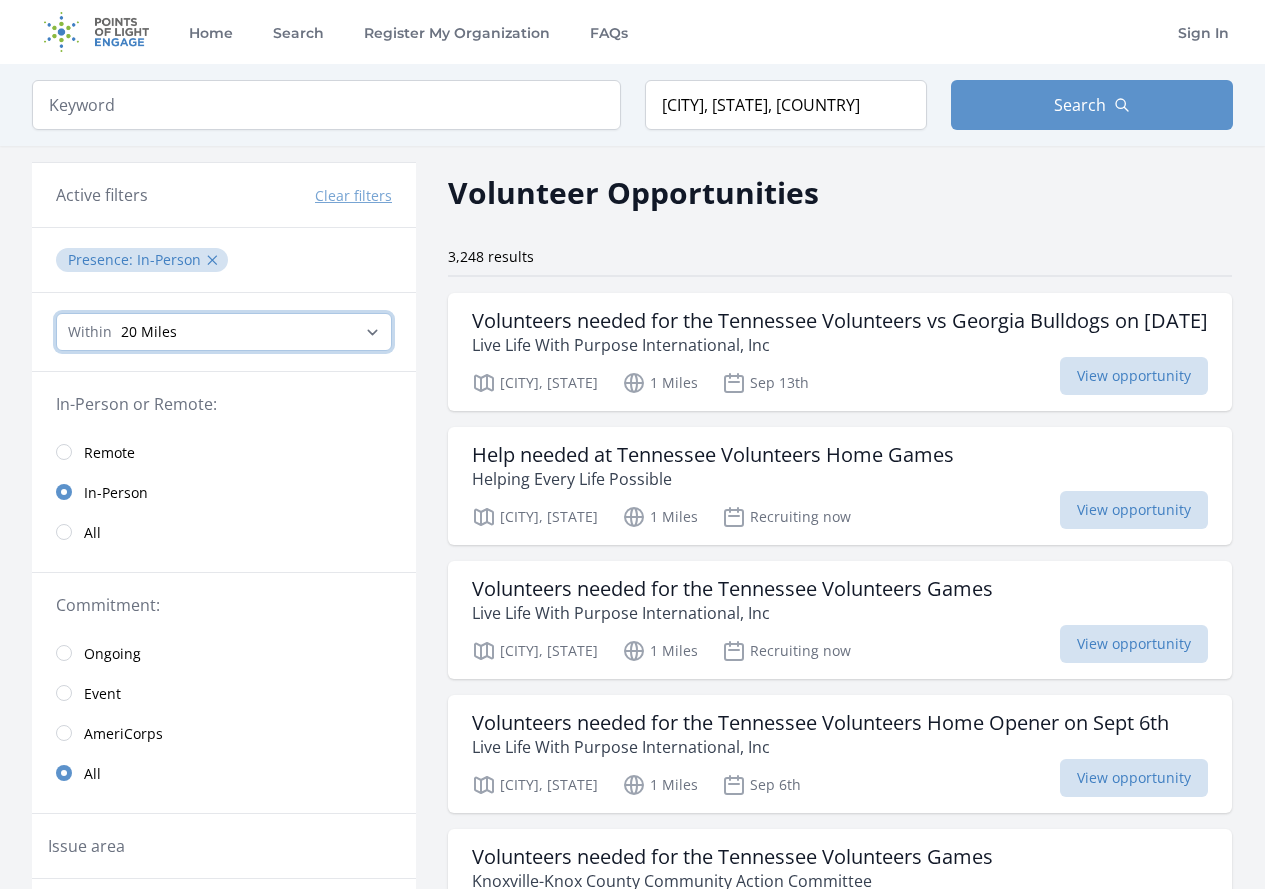 click on "Any distance , 5 Miles , 20 Miles , 50 Miles , 100 Miles" at bounding box center (224, 332) 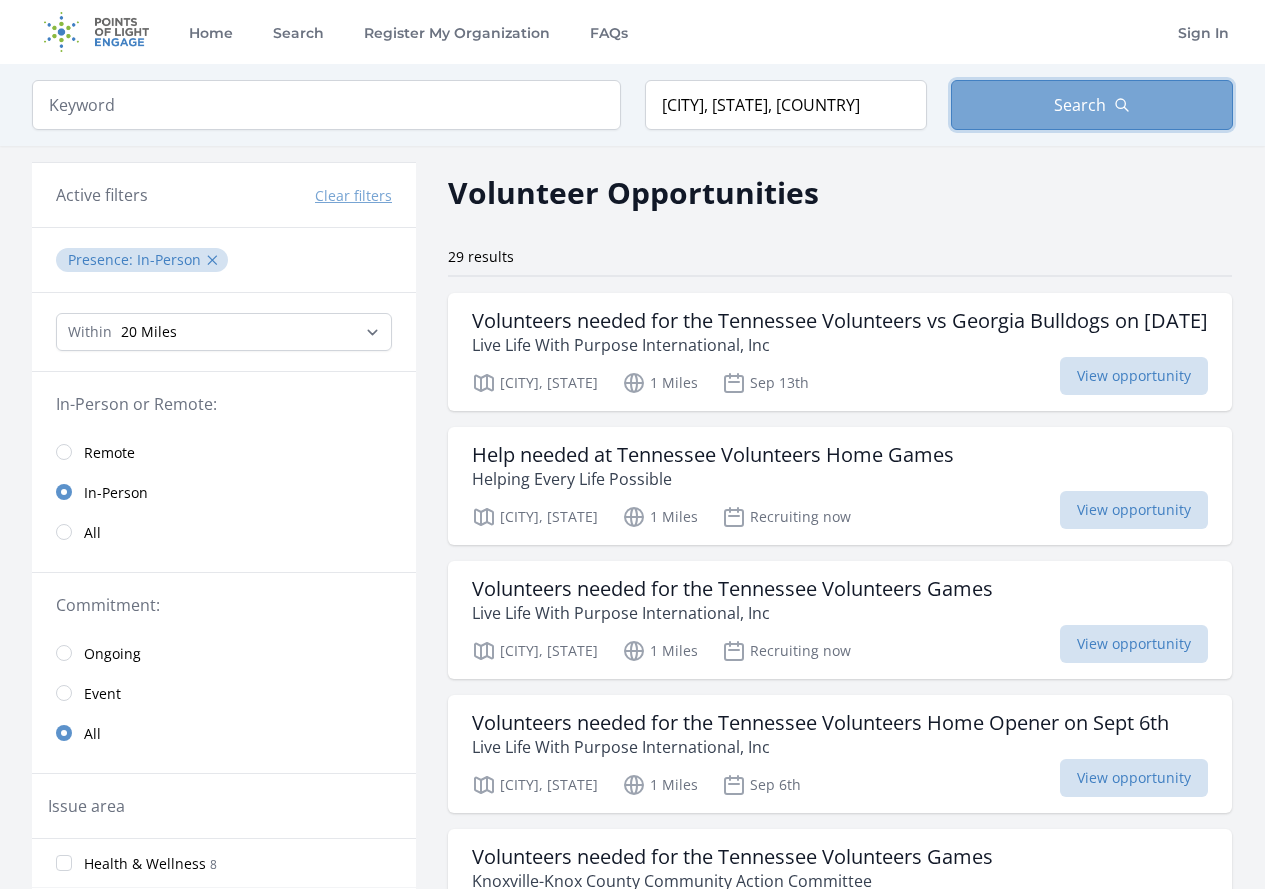 click on "Search" at bounding box center [1092, 105] 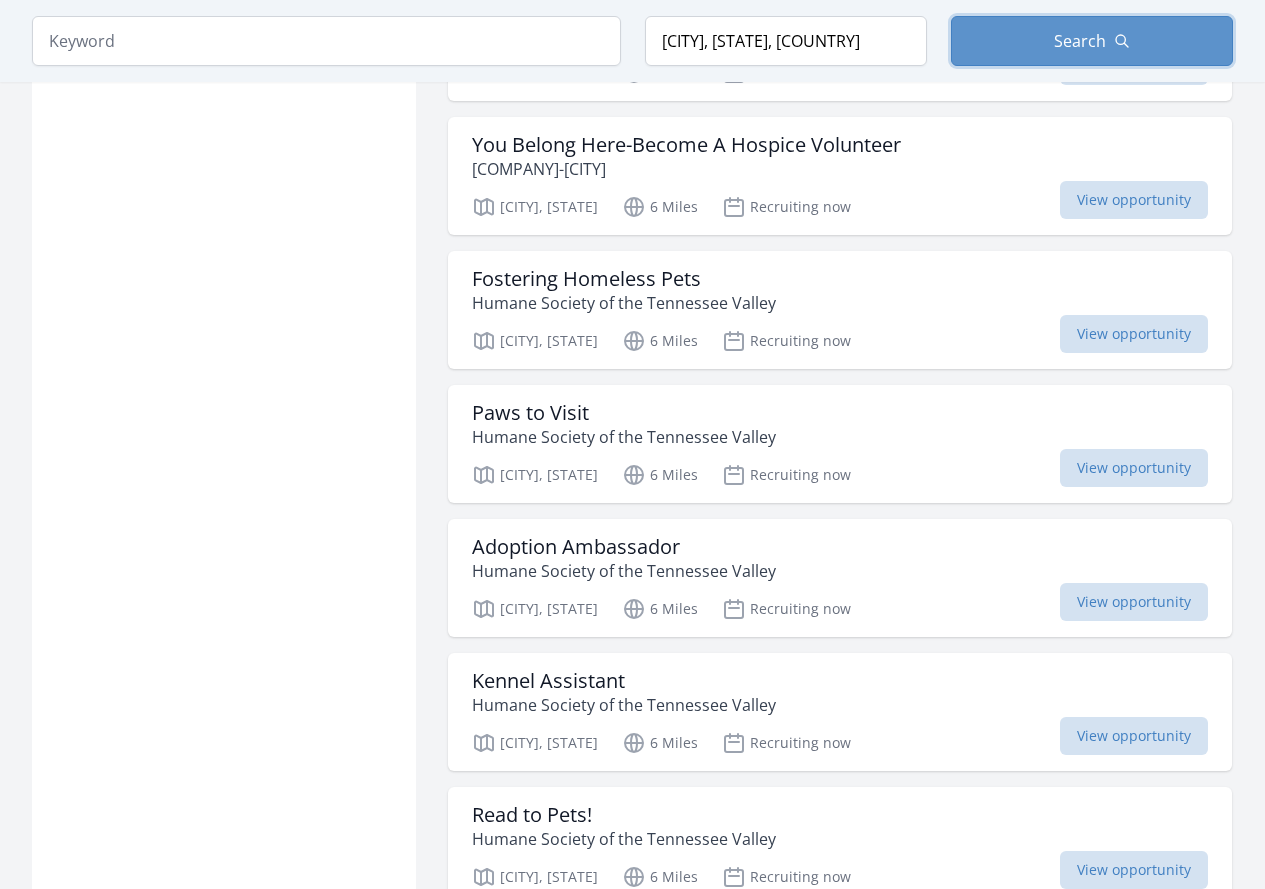 scroll, scrollTop: 1800, scrollLeft: 0, axis: vertical 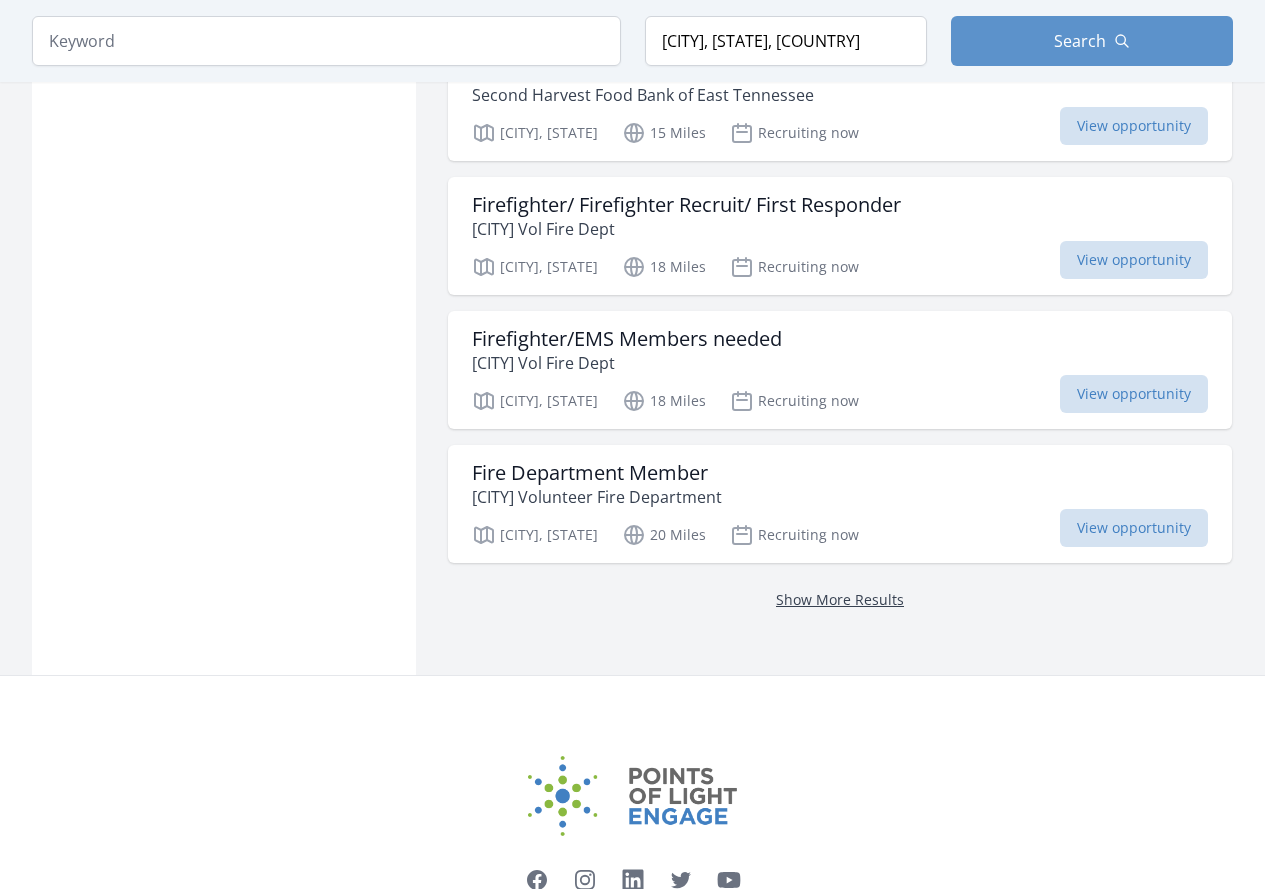 click on "Show More Results" at bounding box center [840, 599] 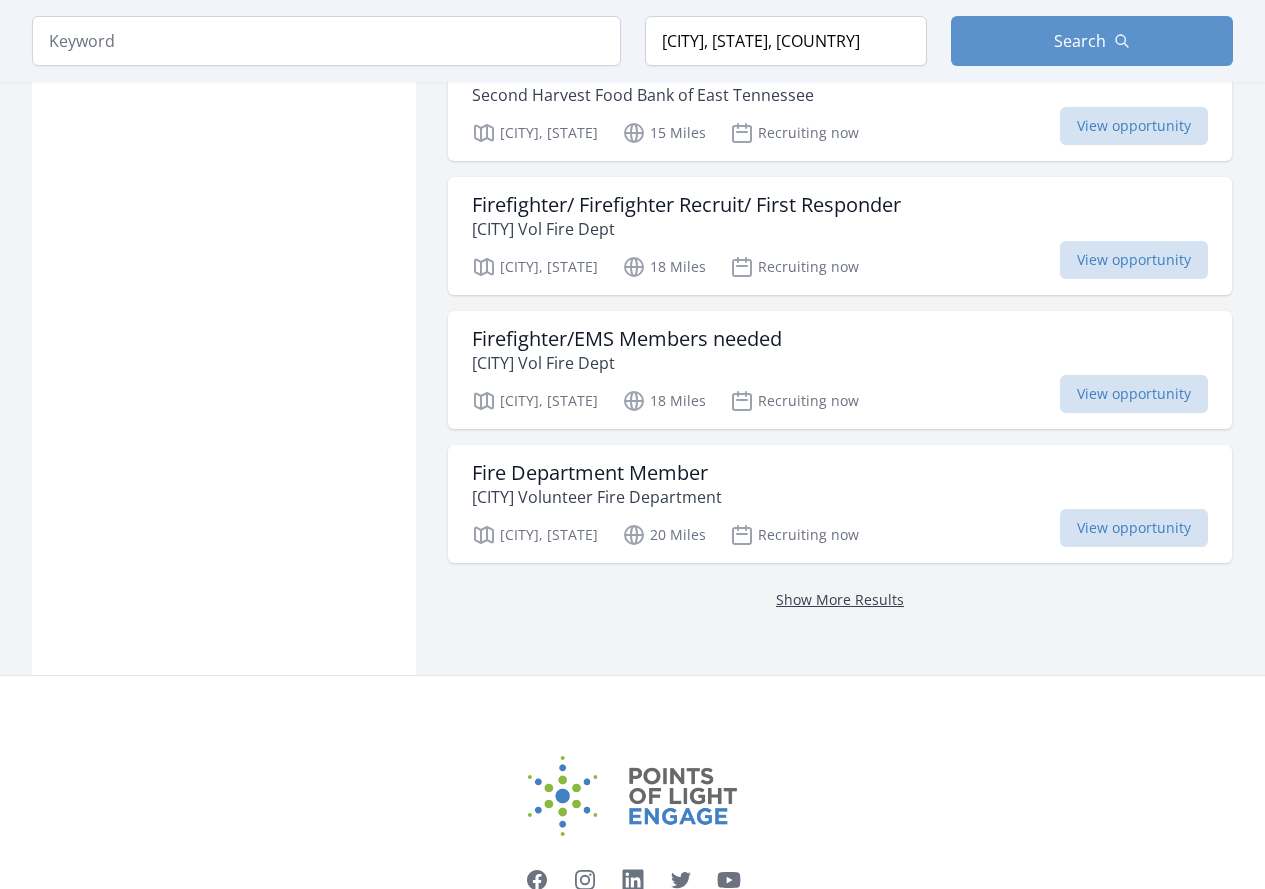 click on "Show More Results" at bounding box center (840, 599) 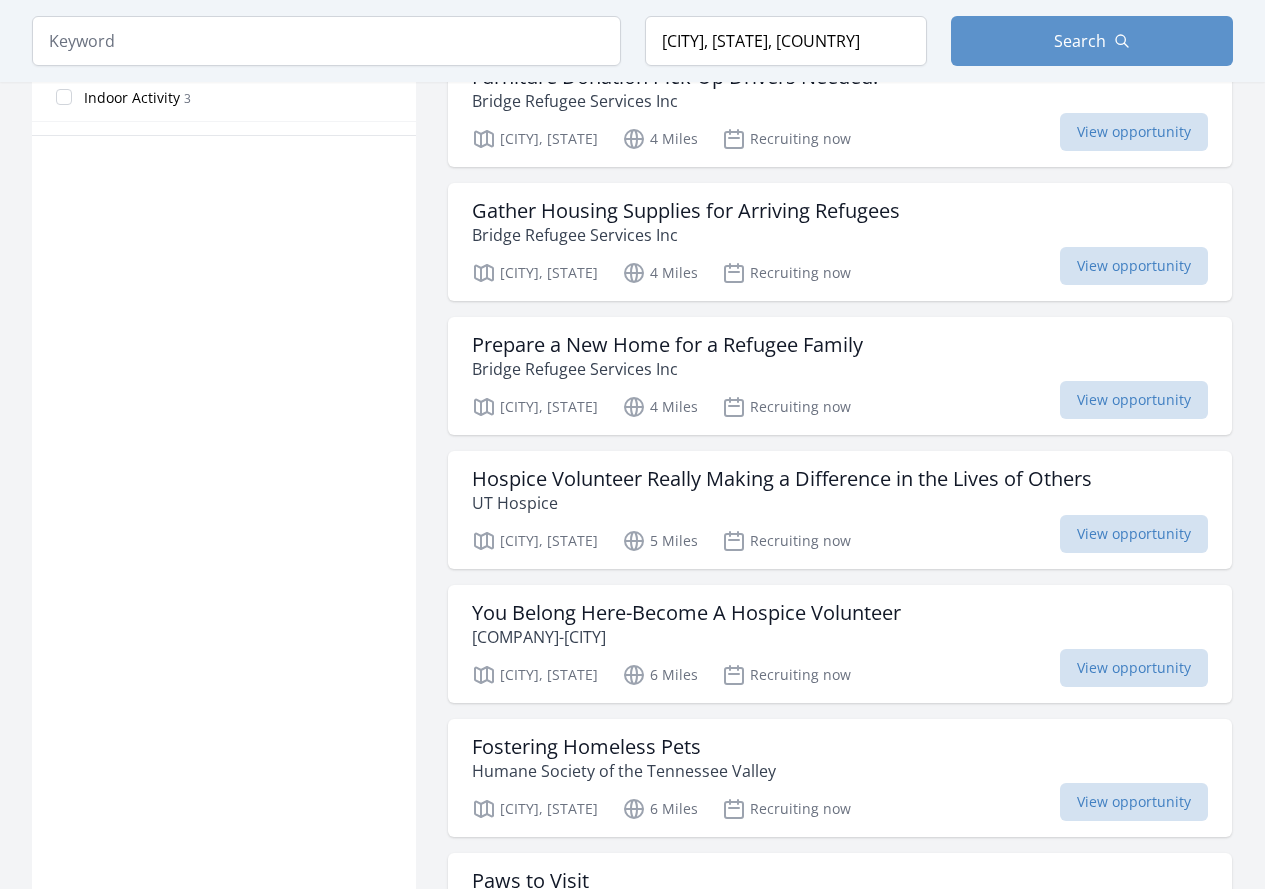 scroll, scrollTop: 1300, scrollLeft: 0, axis: vertical 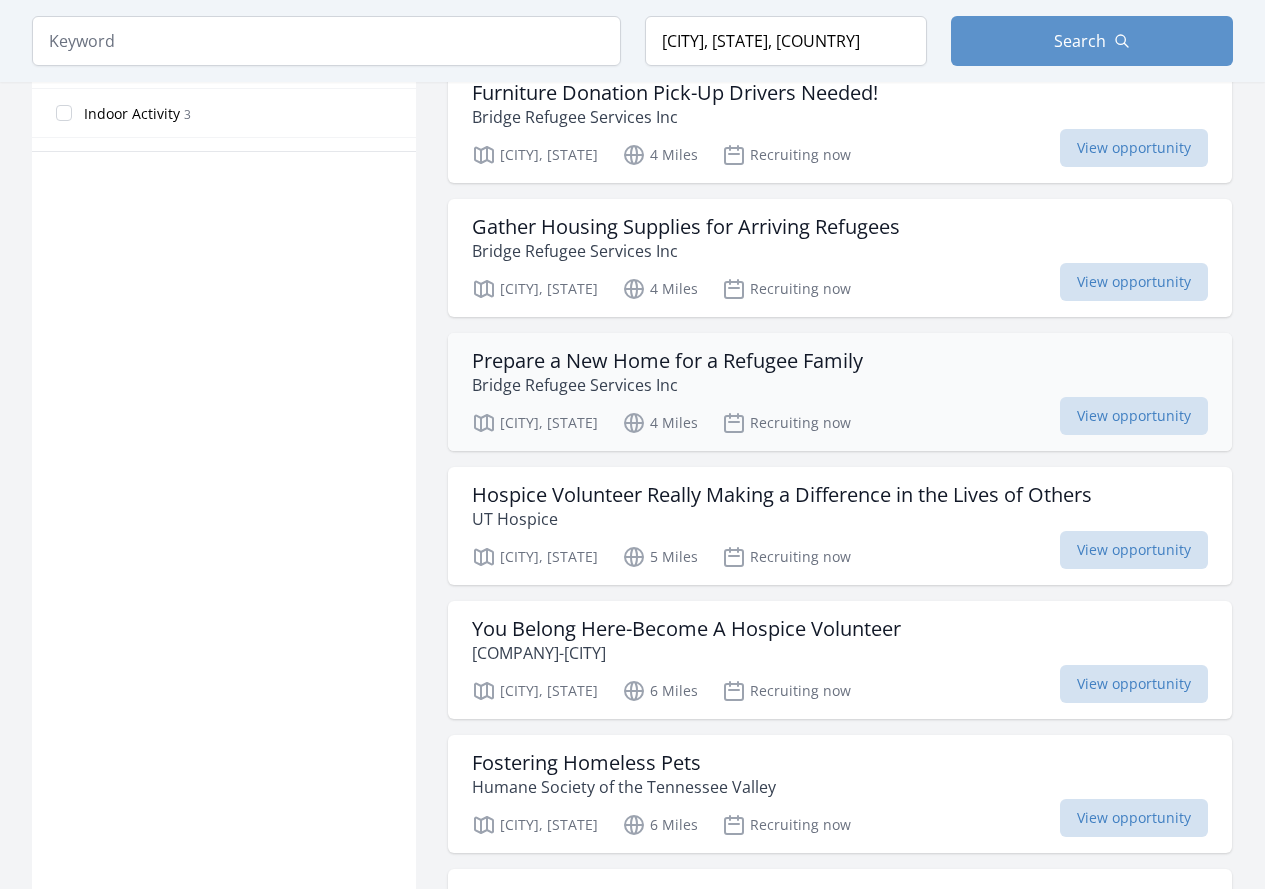 click on "Prepare a New Home for a Refugee Family" at bounding box center (667, 361) 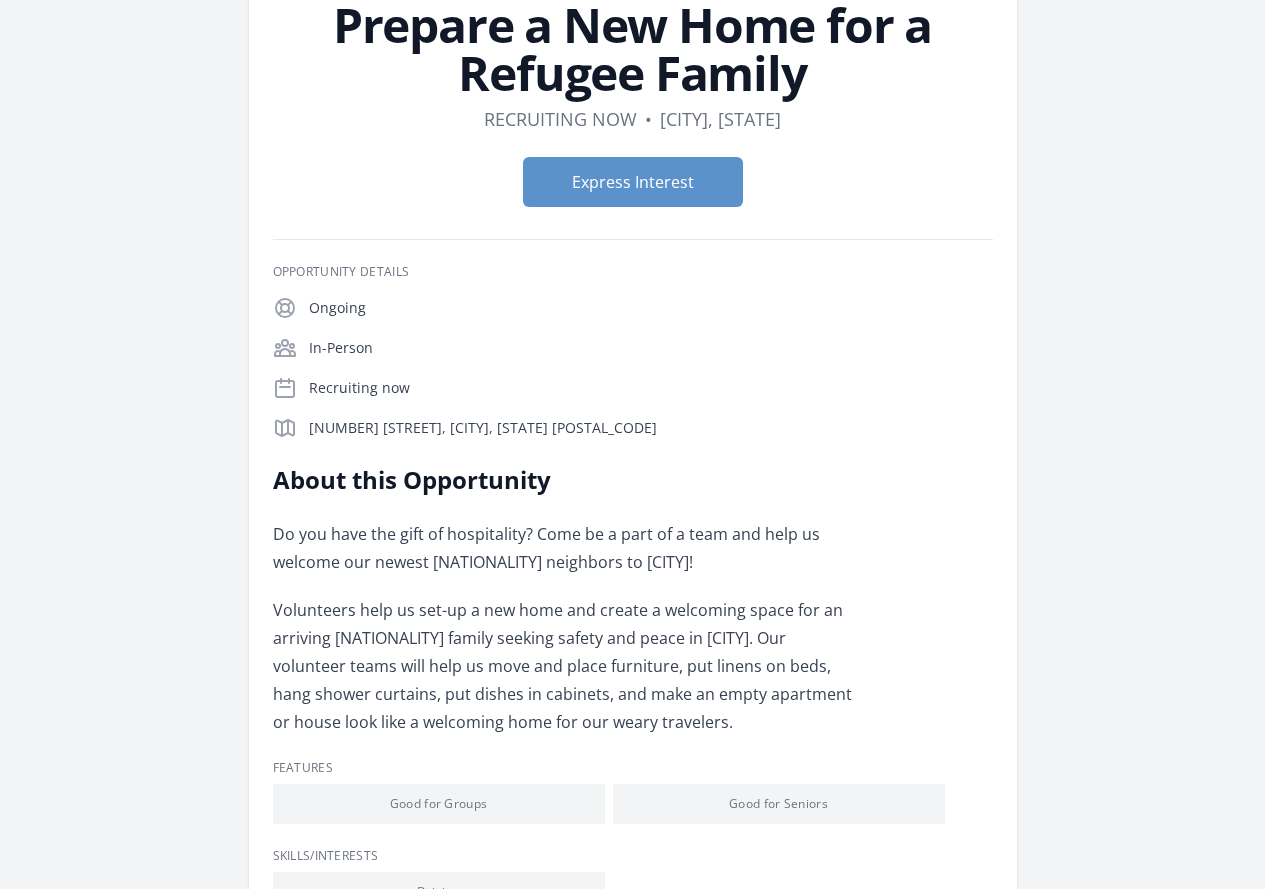 scroll, scrollTop: 0, scrollLeft: 0, axis: both 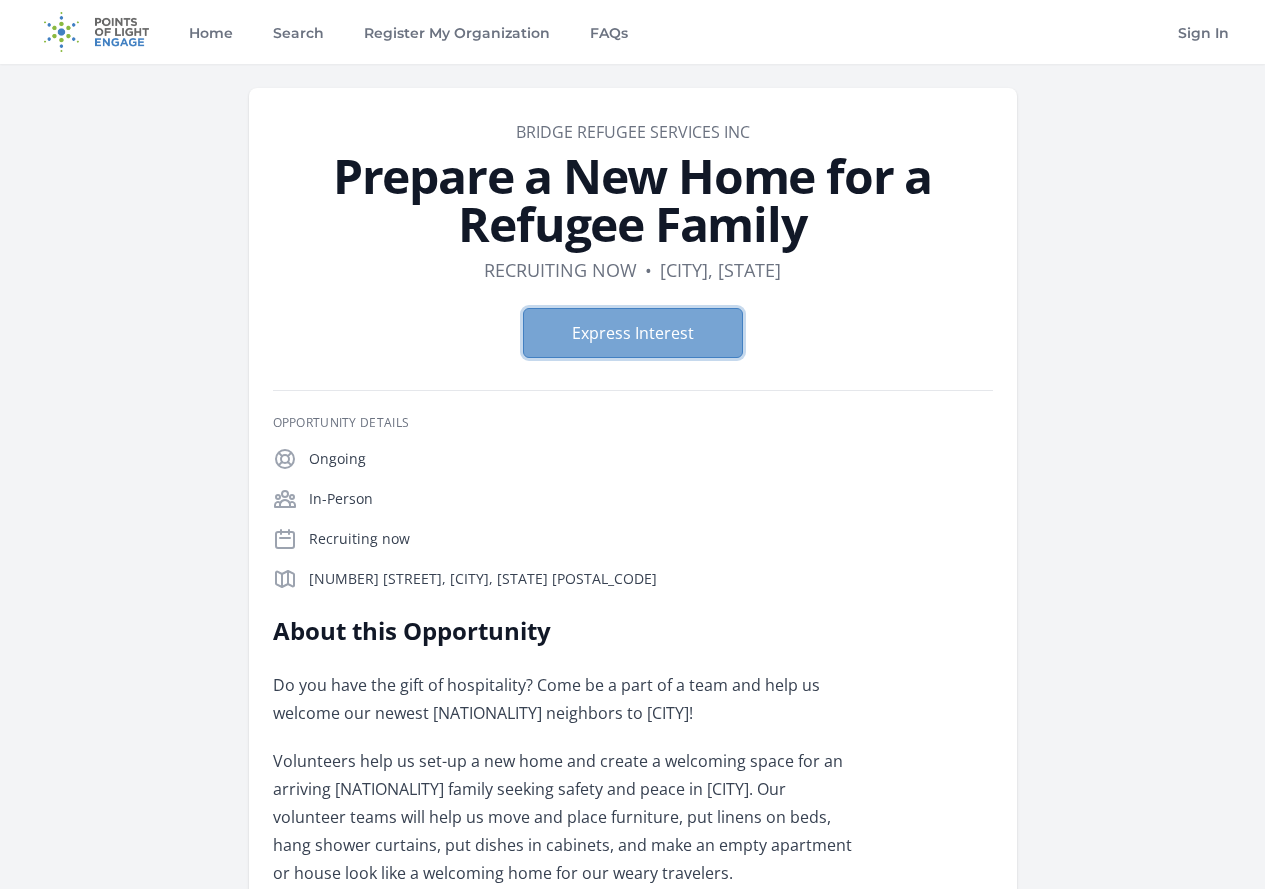 click on "Express Interest" at bounding box center [633, 333] 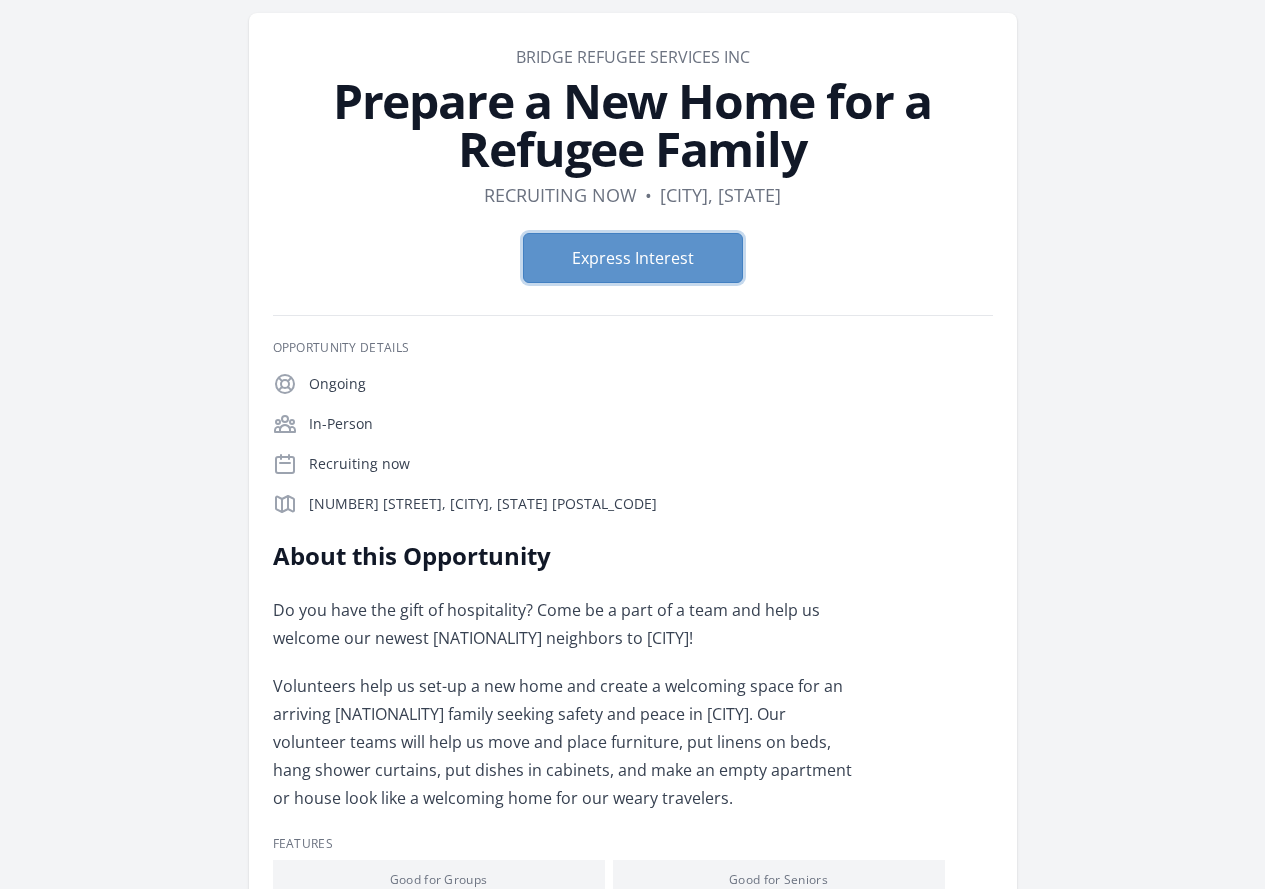 scroll, scrollTop: 0, scrollLeft: 0, axis: both 